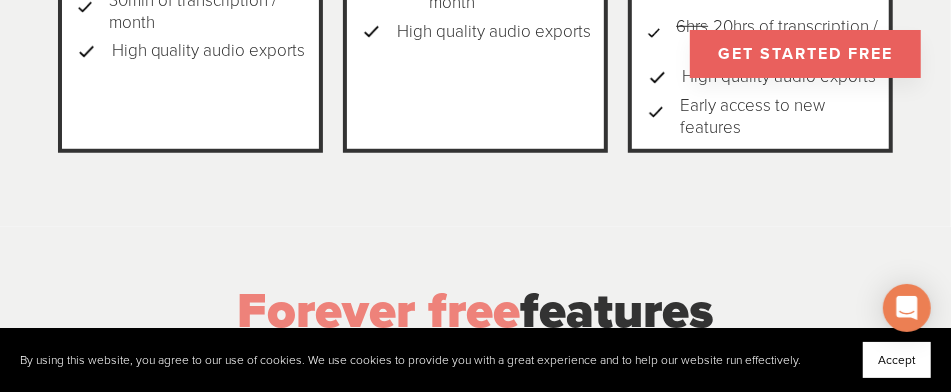 scroll, scrollTop: 700, scrollLeft: 0, axis: vertical 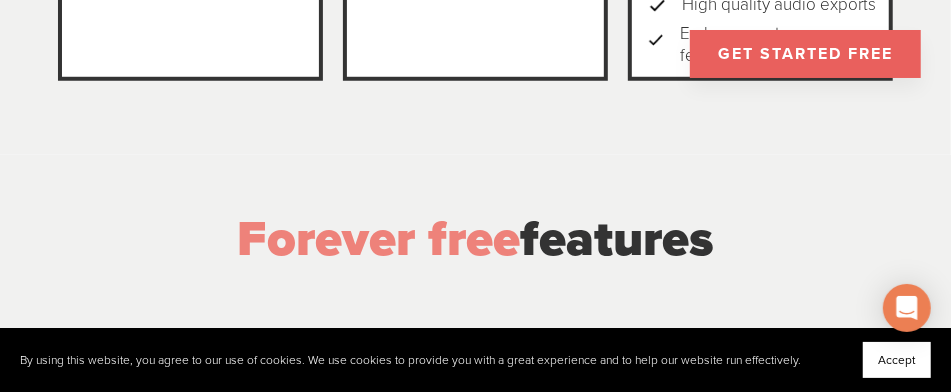click on "GET STARTED FREE" at bounding box center [805, 54] 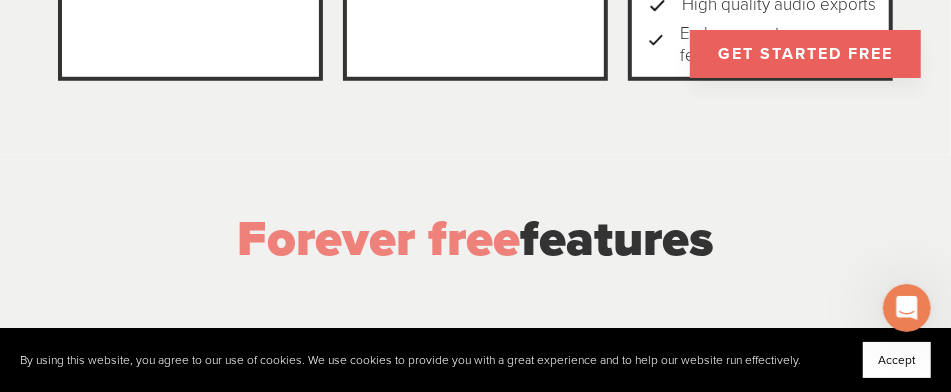 scroll, scrollTop: 0, scrollLeft: 0, axis: both 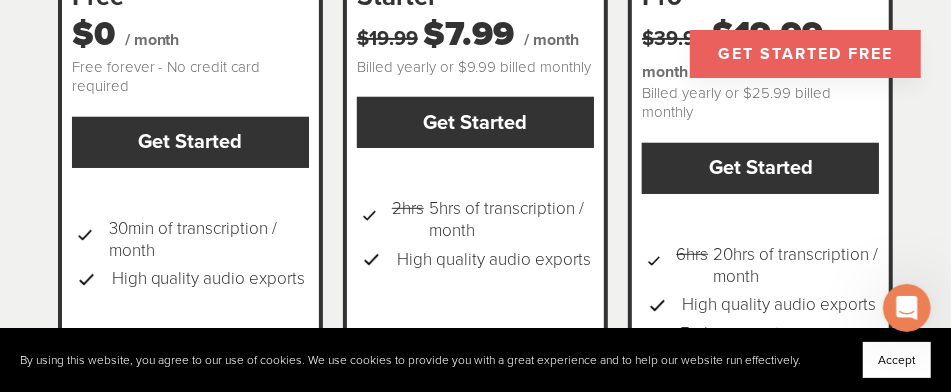click on "GET STARTED FREE" at bounding box center [805, 54] 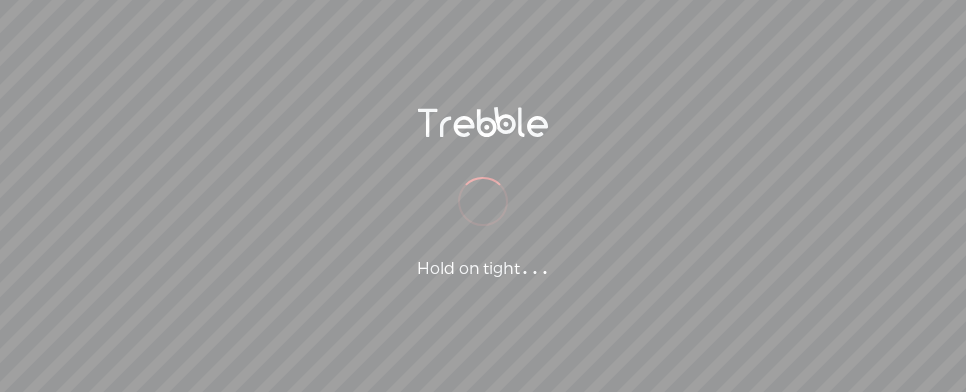 scroll, scrollTop: 0, scrollLeft: 0, axis: both 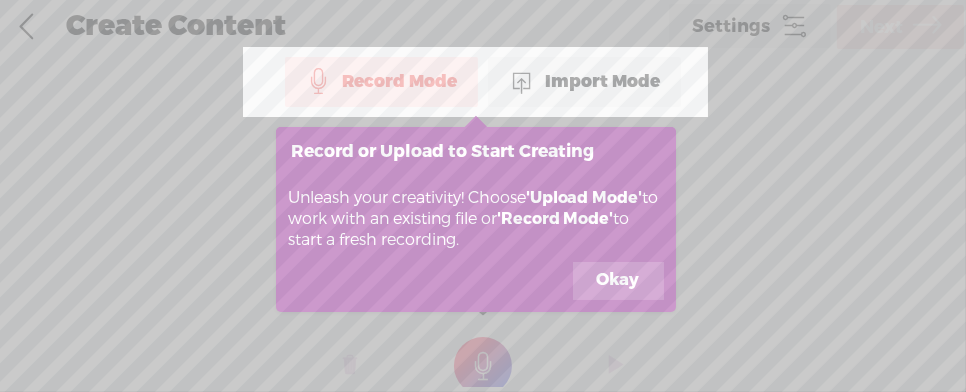 click on "Import Mode" at bounding box center (584, 82) 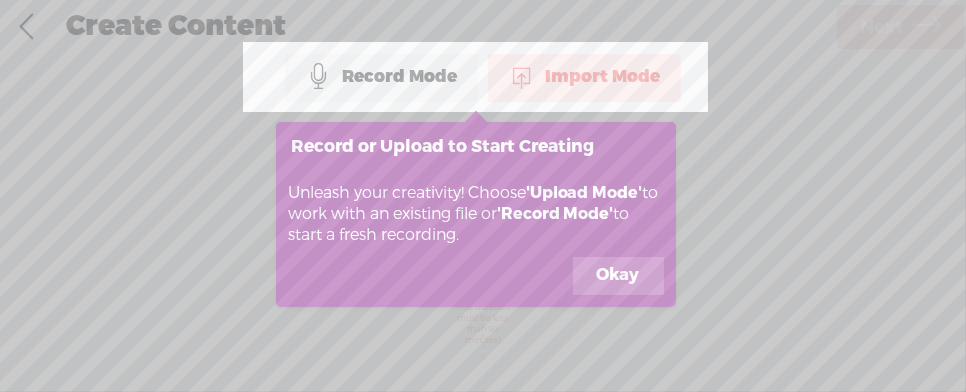 click on "Okay" at bounding box center [618, 276] 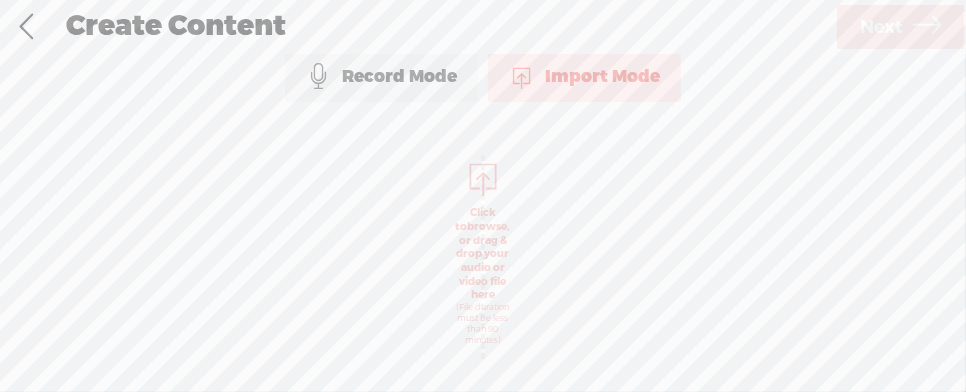 click on "Click to  browse , or drag & drop your audio or video file here (File duration must be less than 90 minutes)" at bounding box center (483, 276) 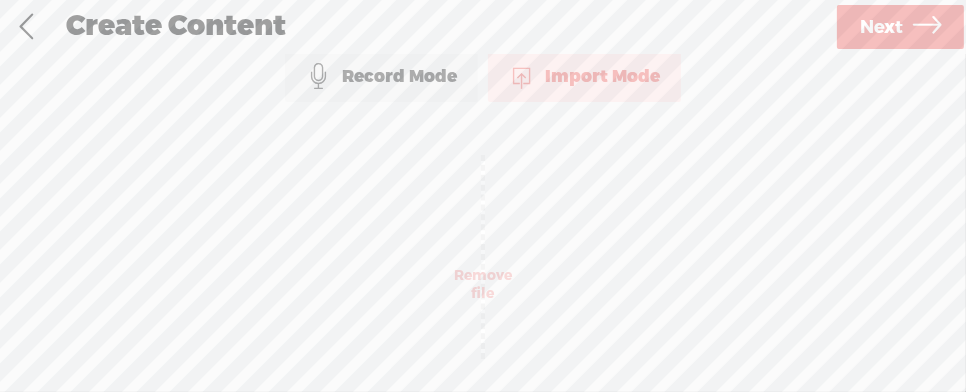 click on "Next" at bounding box center (881, 27) 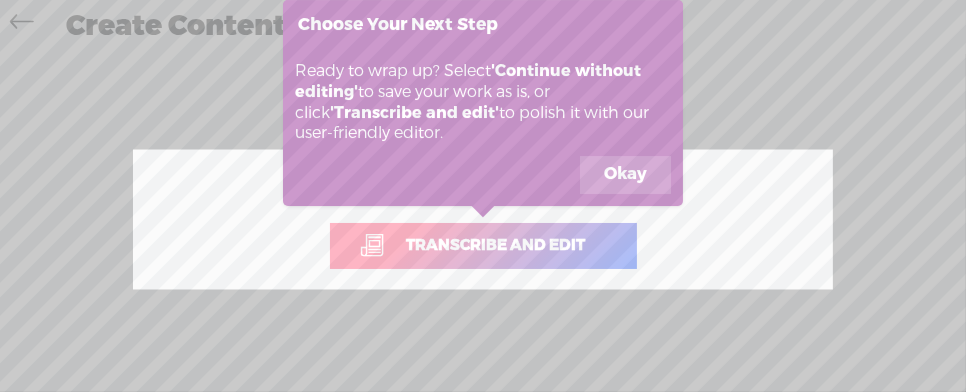 click on "Okay" at bounding box center (625, 175) 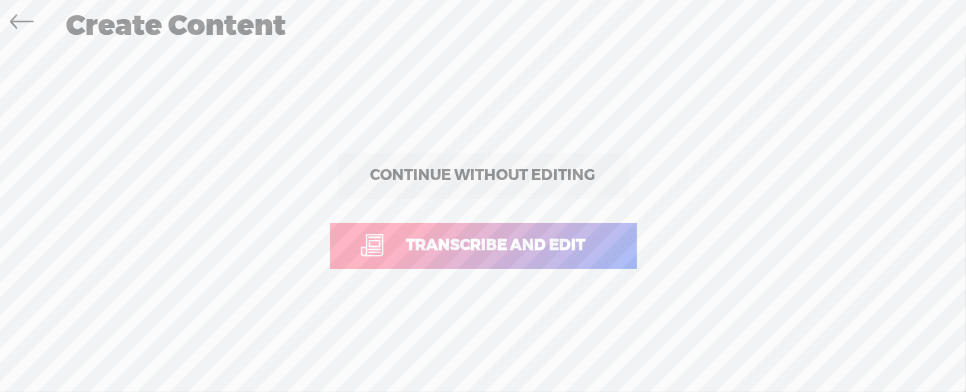 click on "Transcribe and edit" at bounding box center (496, 245) 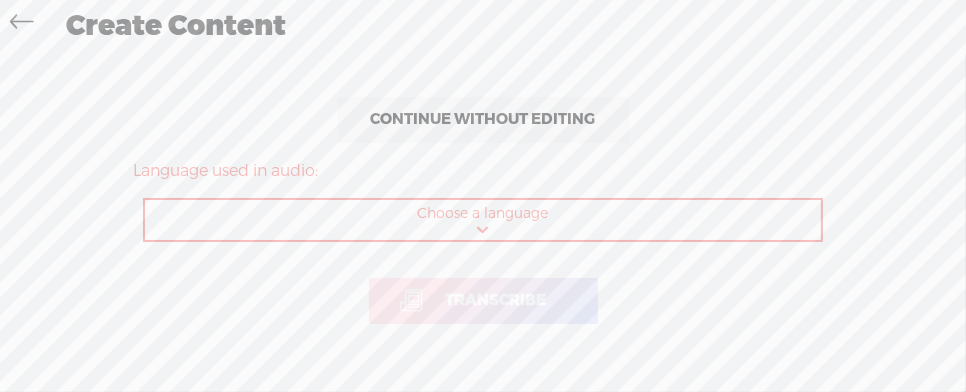 click on "Choose a language
Afrikaans Albanian Amharic Arabic, Gulf Arabic, Modern Standard Armenian Assamese Azerbaijani Bashkir Basque Belarusian Bengali Bosnian Breton Bulgarian Burmese Catalan Chinese, Simplified Chinese, Traditional Croatian Czech Danish Dutch English, Australian English, British English, Indian English, Irish English, New Zealand English, Scottish English, South African English, US English, Welsh Estonian Faroese Farsi Finnish French French, Canadian Galician Georgian German German, Swiss Greek Gujarati Haitian Creole Hausa Hawaiian Hebrew Hindi, Indian Hungarian Icelandic Indonesian Italian Japanese Javanese Kannada Kazakh Khmer Korean Lao Latin Latvian Lingala Lithuanian Luxembourgish Macedonian Malagasy Malay Malayalam Maltese Maori Marathi Mongolian Nepali Norwegian Norwegian Nynorsk Occitan Pashto Persian Polish Portuguese Portuguese, Brazilian Punjabi Romanian Russian Sanskrit Serbian Shona Sindhi Sinhala Slovak Slovenian Somali Spanish Spanish, US Sundanese Swahili" at bounding box center (484, 220) 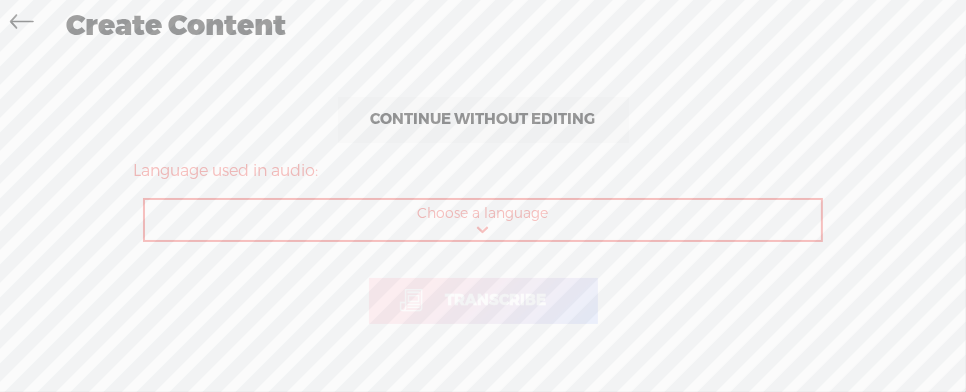 select on "en-US" 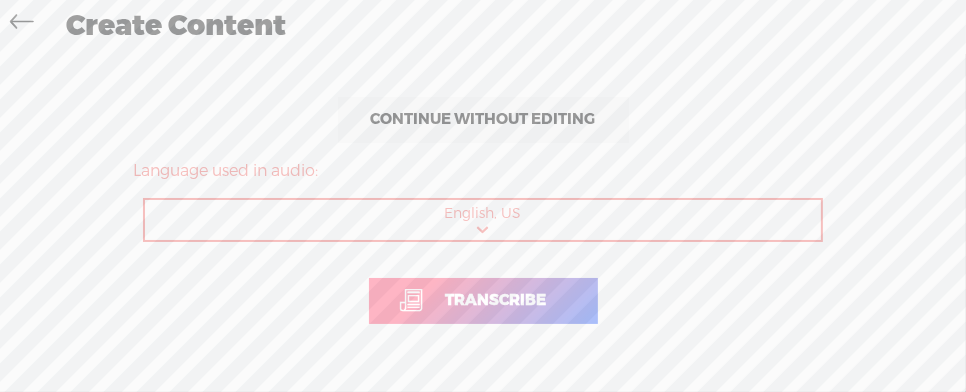 click on "Transcribe" at bounding box center [496, 300] 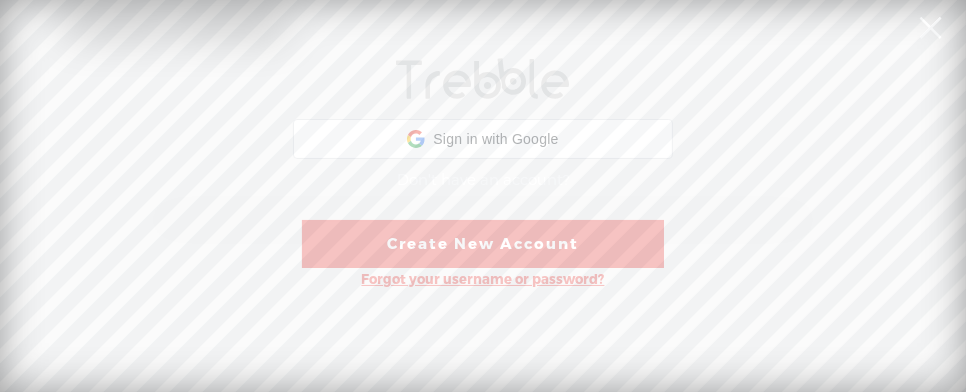 click on "Create New Account" at bounding box center (483, 244) 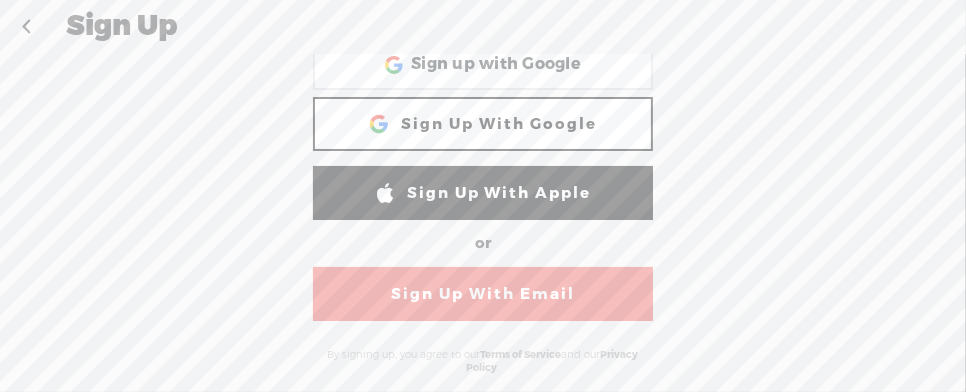 scroll, scrollTop: 69, scrollLeft: 0, axis: vertical 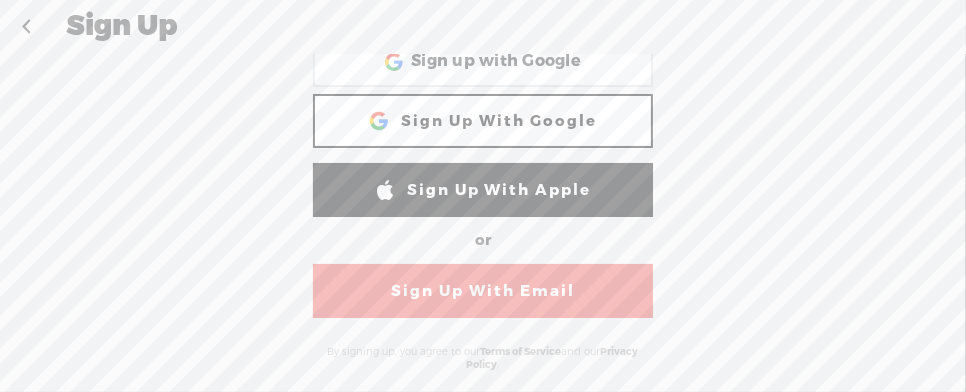 click on "Sign Up With Email" at bounding box center (483, 291) 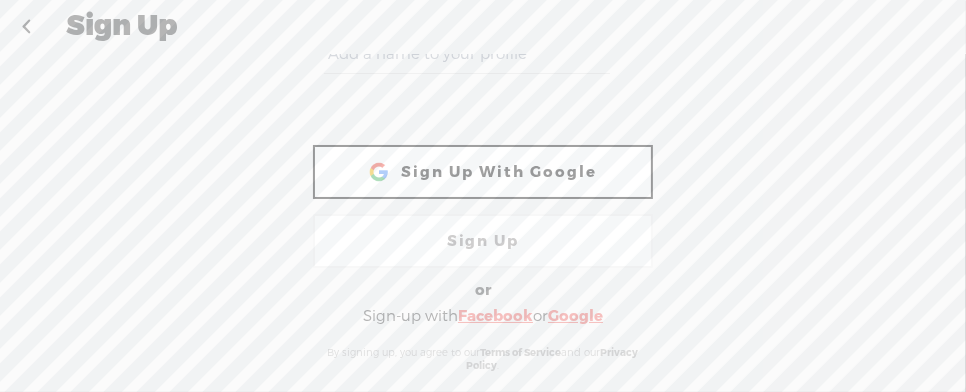scroll, scrollTop: 0, scrollLeft: 0, axis: both 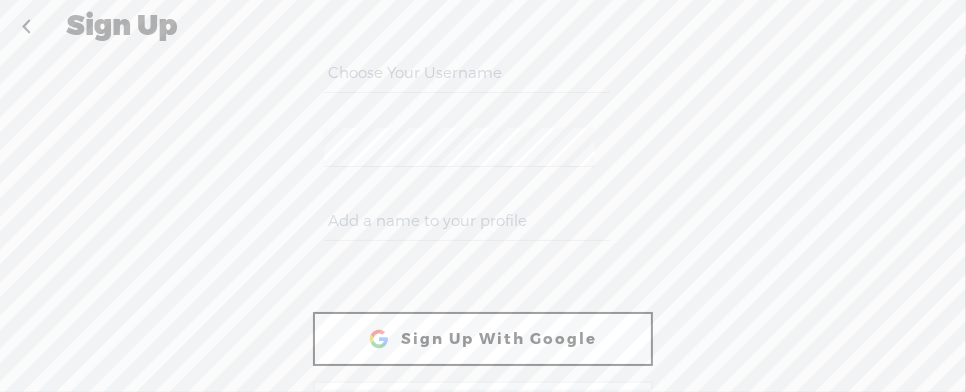 click at bounding box center [466, 73] 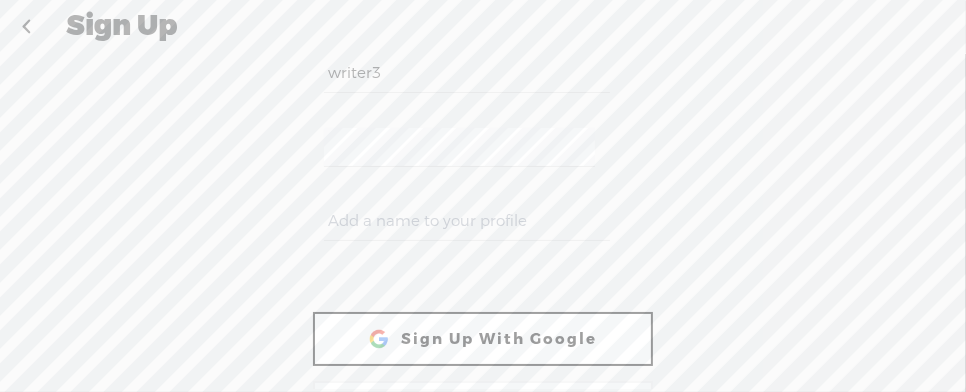 type on "writer3" 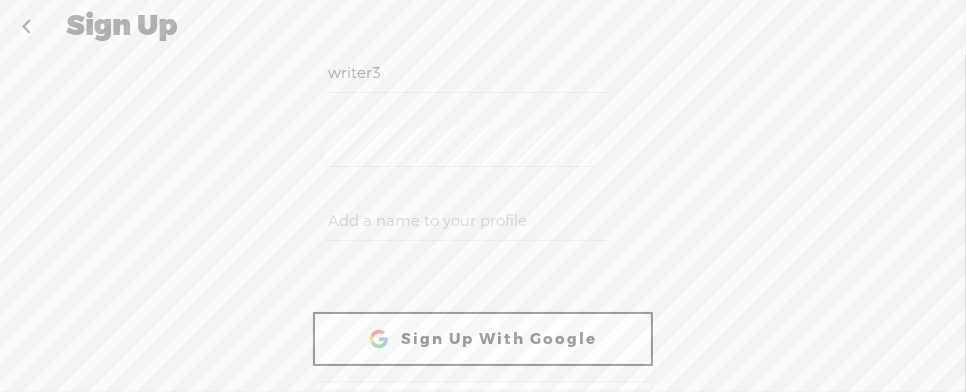 click at bounding box center (466, 221) 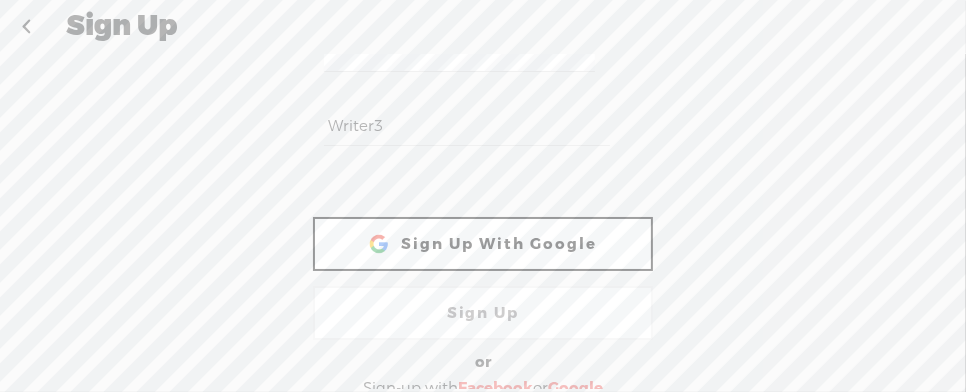 scroll, scrollTop: 167, scrollLeft: 0, axis: vertical 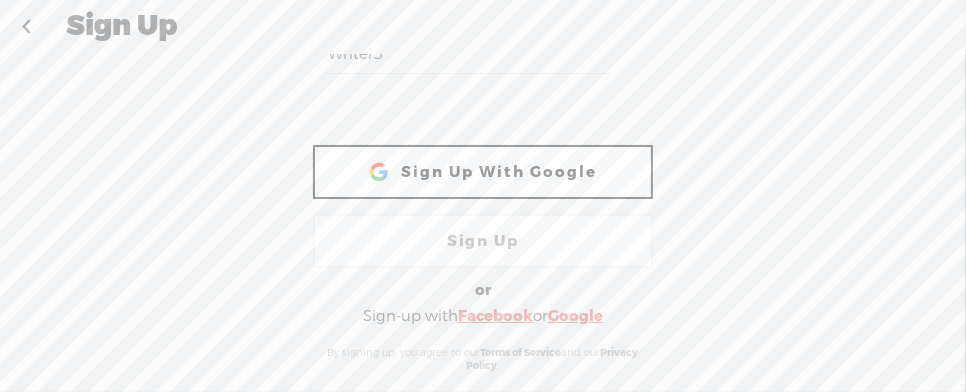 type on "Writer3" 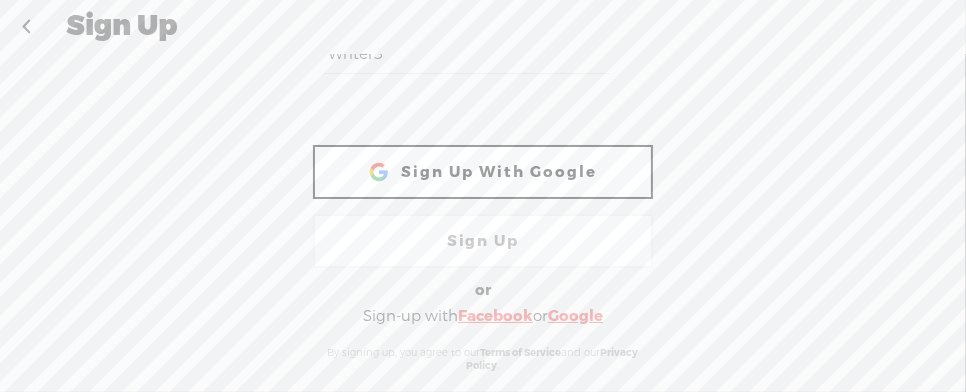 click on "Sign Up" at bounding box center [483, 241] 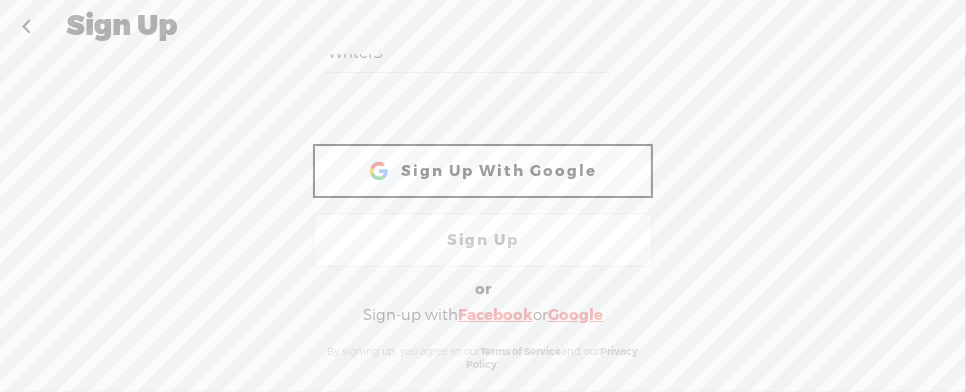 drag, startPoint x: 420, startPoint y: 243, endPoint x: 405, endPoint y: 196, distance: 49.335587 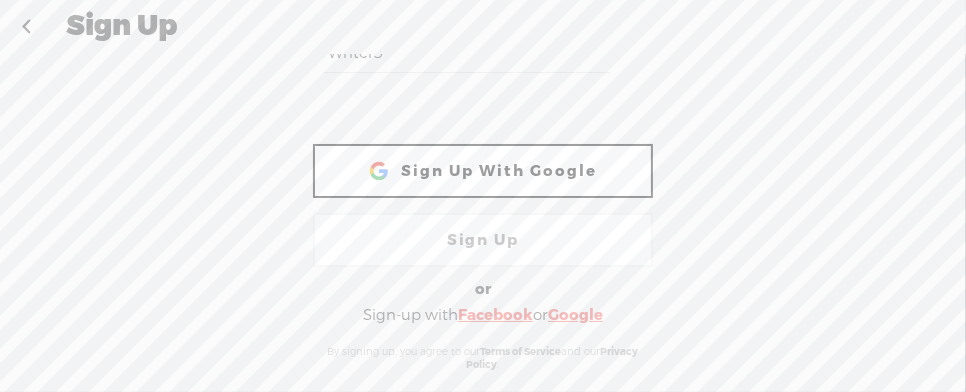 click on "Sign Up With Google" at bounding box center (483, 171) 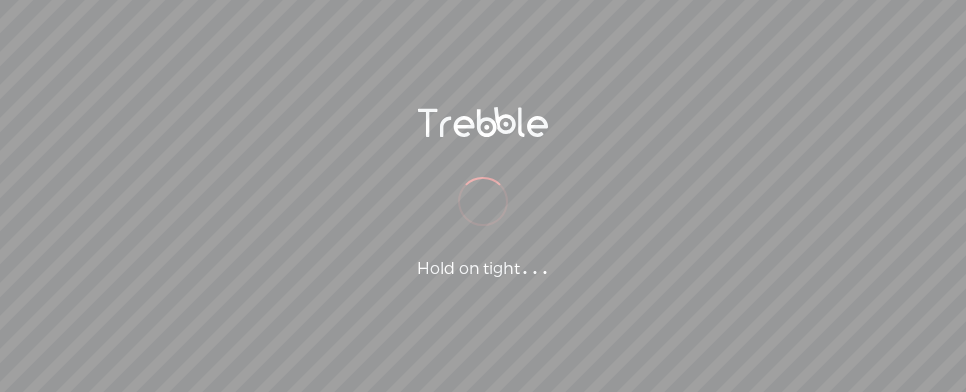 scroll, scrollTop: 0, scrollLeft: 0, axis: both 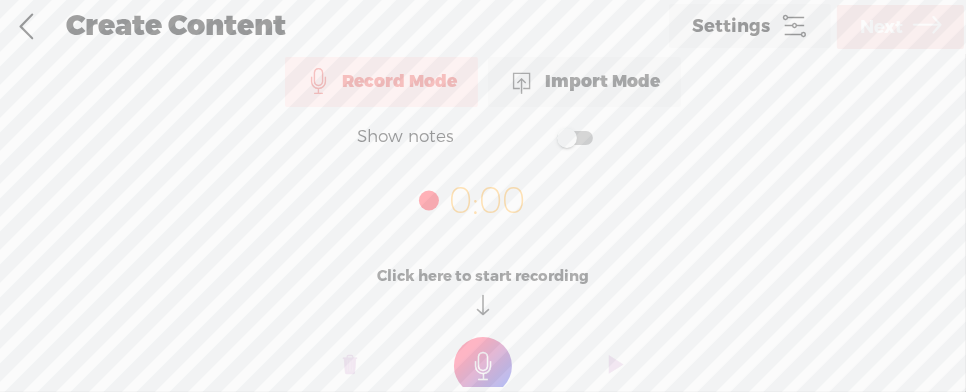 click at bounding box center [483, 366] 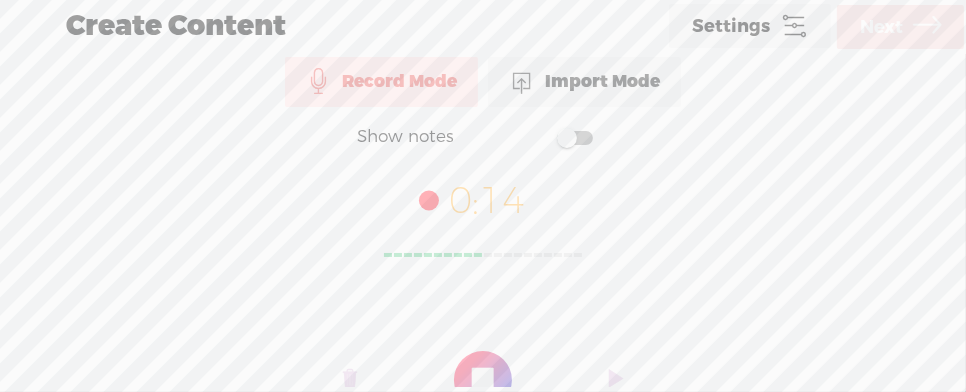 scroll, scrollTop: 22, scrollLeft: 0, axis: vertical 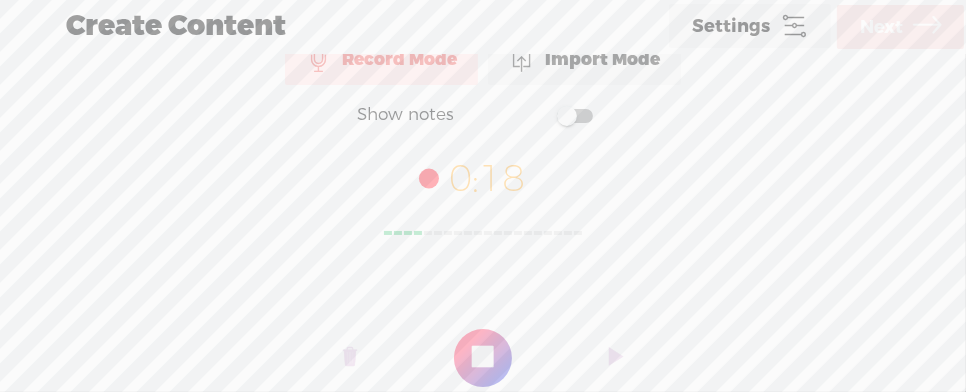 click at bounding box center [483, 358] 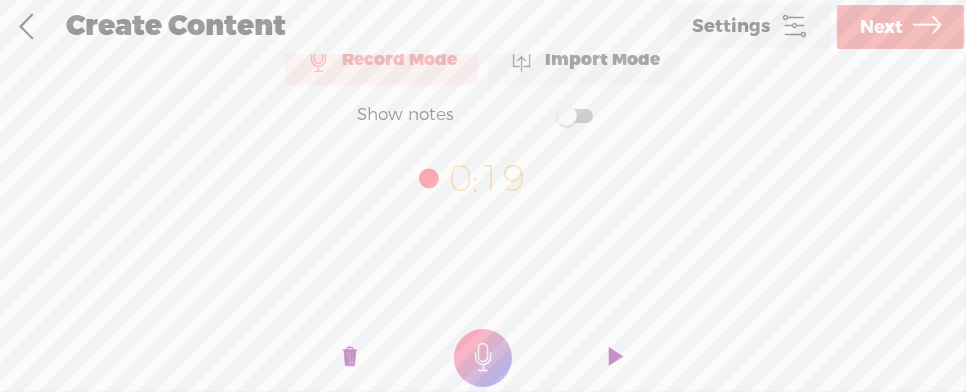 click on "Next" at bounding box center (881, 27) 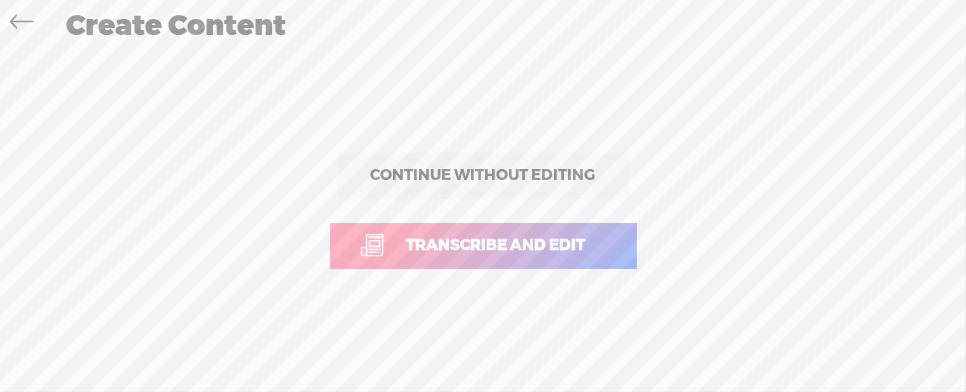 click on "Transcribe and edit" at bounding box center [496, 245] 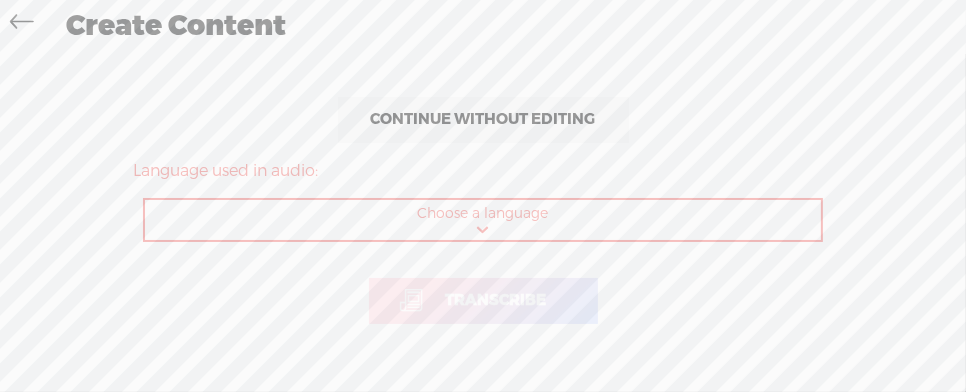 click on "Choose a language
Afrikaans Albanian Amharic Arabic, Gulf Arabic, Modern Standard Armenian Assamese Azerbaijani Bashkir Basque Belarusian Bengali Bosnian Breton Bulgarian Burmese Catalan Chinese, Simplified Chinese, Traditional Croatian Czech Danish Dutch English, Australian English, British English, Indian English, Irish English, New Zealand English, Scottish English, South African English, US English, Welsh Estonian Faroese Farsi Finnish French French, Canadian Galician Georgian German German, Swiss Greek Gujarati Haitian Creole Hausa Hawaiian Hebrew Hindi, Indian Hungarian Icelandic Indonesian Italian Japanese Javanese Kannada Kazakh Khmer Korean Lao Latin Latvian Lingala Lithuanian Luxembourgish Macedonian Malagasy Malay Malayalam Maltese Maori Marathi Mongolian Nepali Norwegian Norwegian Nynorsk Occitan Pashto Persian Polish Portuguese Portuguese, Brazilian Punjabi Romanian Russian Sanskrit Serbian Shona Sindhi Sinhala Slovak Slovenian Somali Spanish Spanish, US Sundanese Swahili" at bounding box center [484, 220] 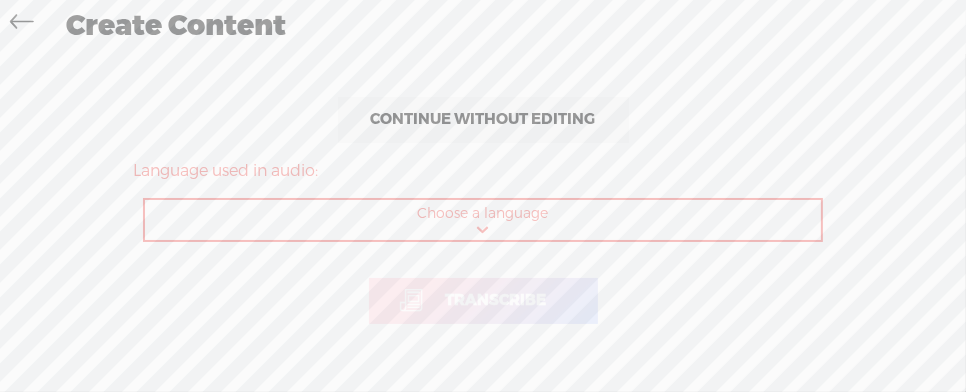 select on "en-US" 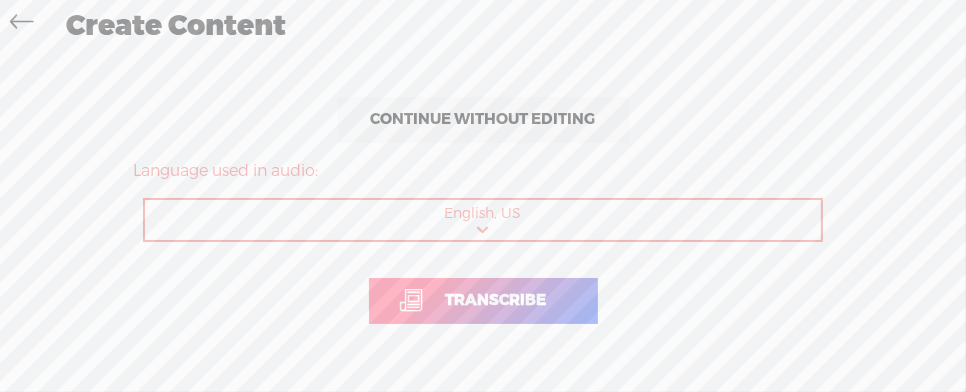 click on "Transcribe" at bounding box center (496, 300) 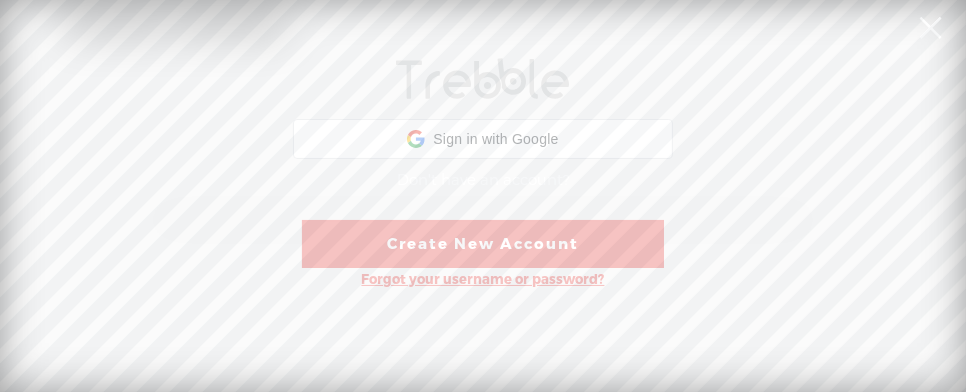 click on "Create New Account" at bounding box center [483, 244] 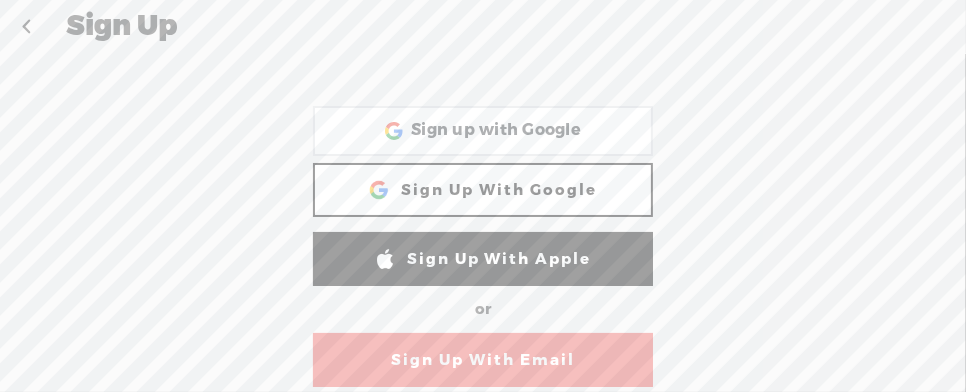 scroll, scrollTop: 69, scrollLeft: 0, axis: vertical 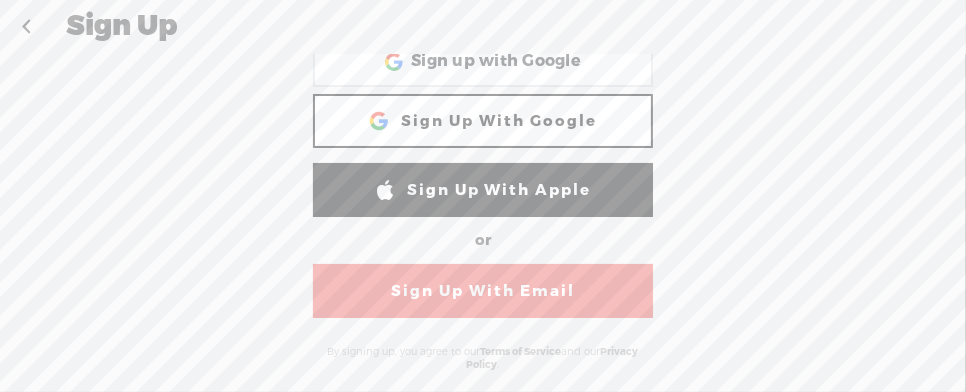 click on "Sign Up With Email" at bounding box center (483, 291) 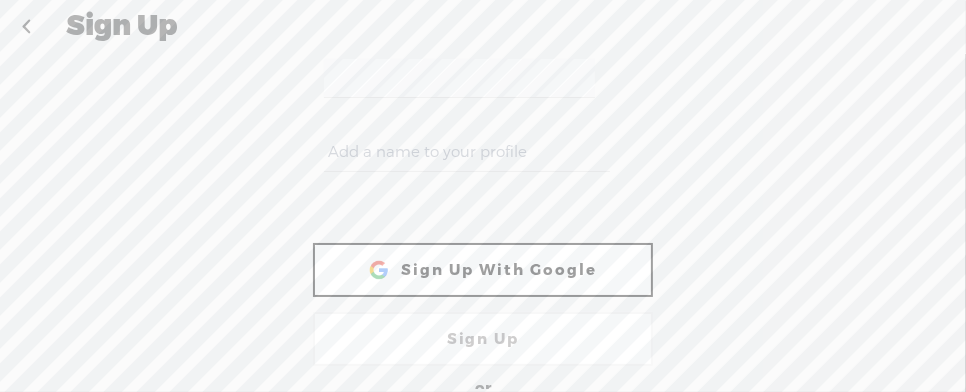 scroll, scrollTop: 0, scrollLeft: 0, axis: both 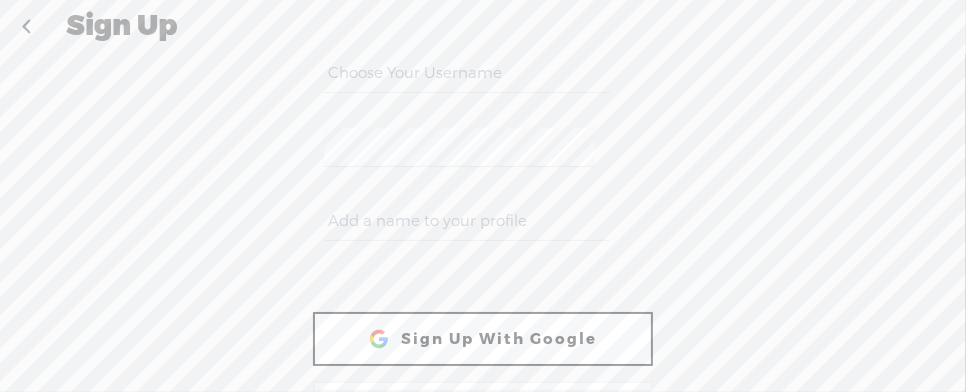 click at bounding box center [466, 73] 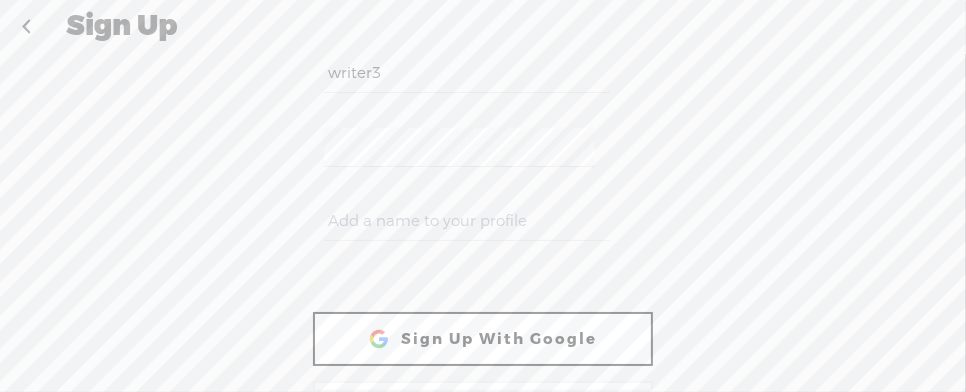 type on "writer3" 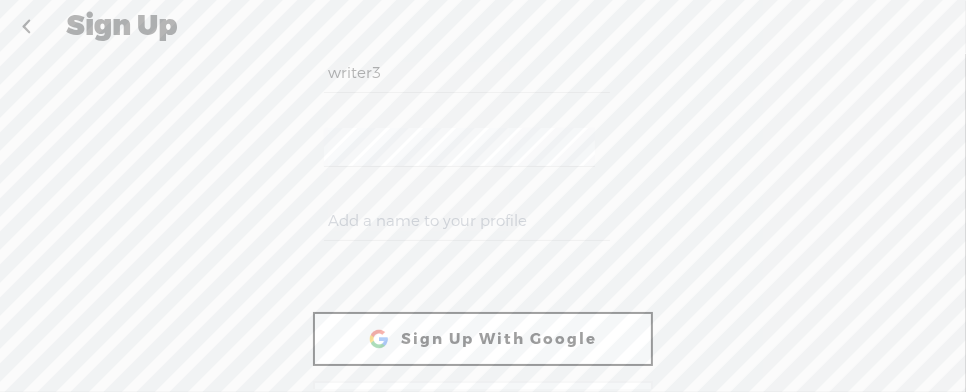 click at bounding box center (466, 221) 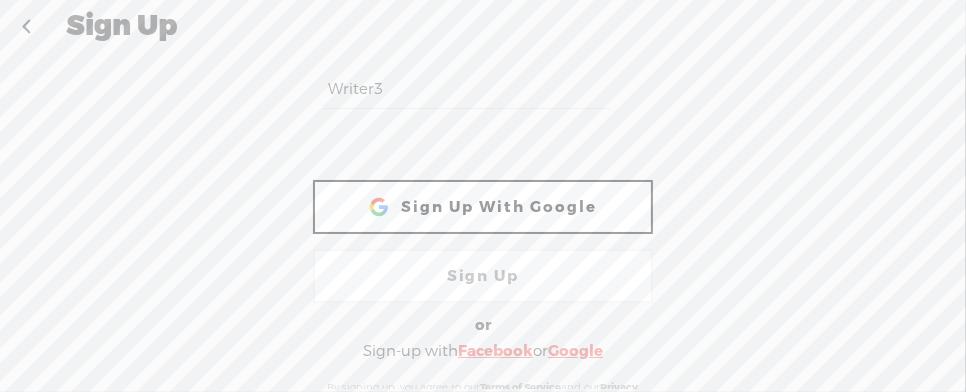scroll, scrollTop: 167, scrollLeft: 0, axis: vertical 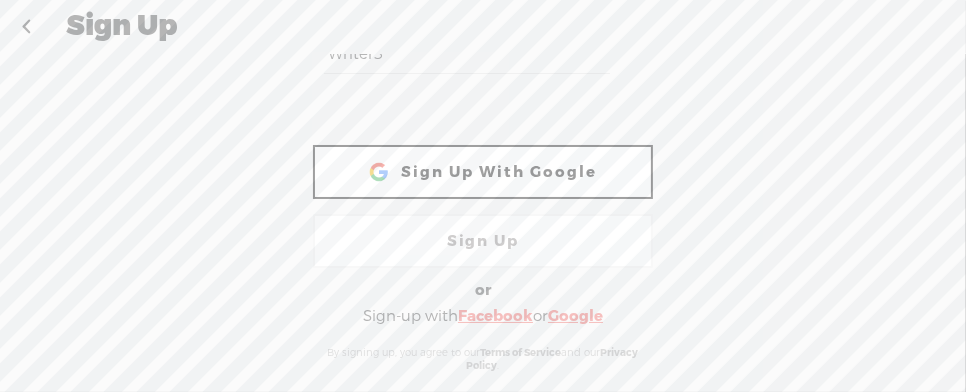 type on "Writer3" 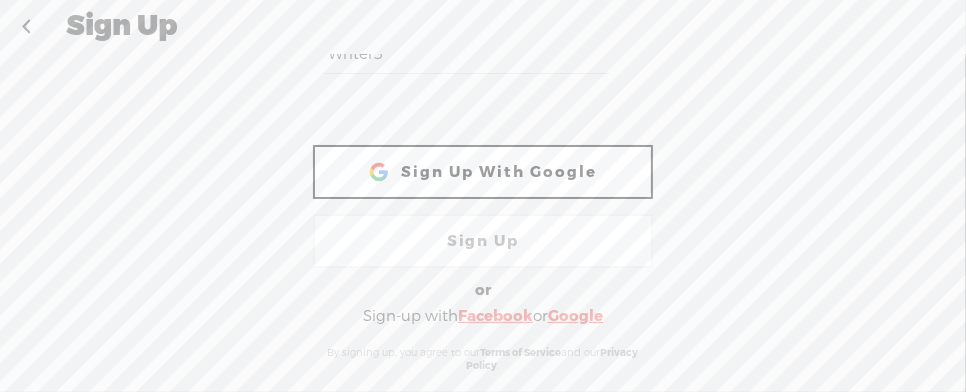 click on "Sign Up" at bounding box center (483, 241) 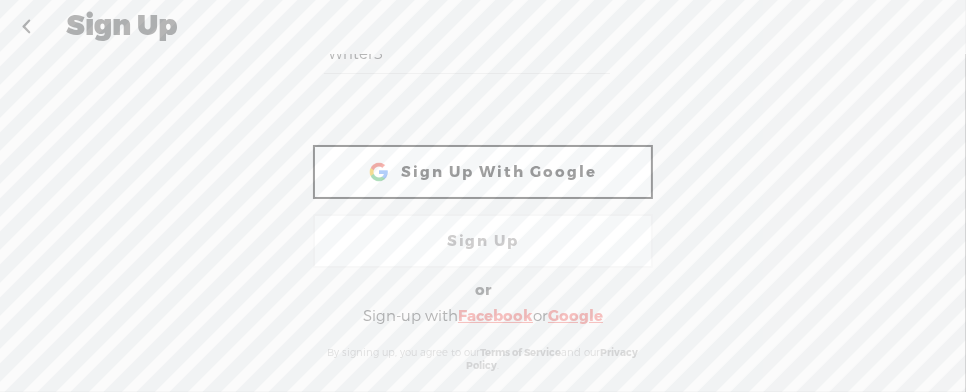click on "Sign Up With Google" at bounding box center [483, 172] 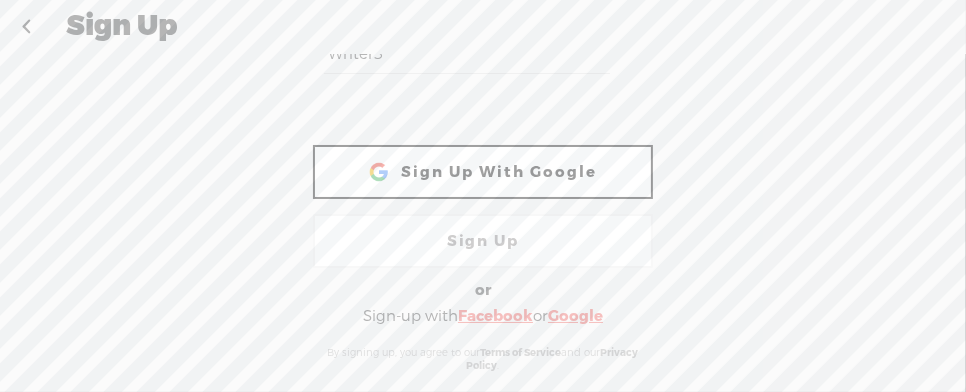 scroll, scrollTop: 1, scrollLeft: 0, axis: vertical 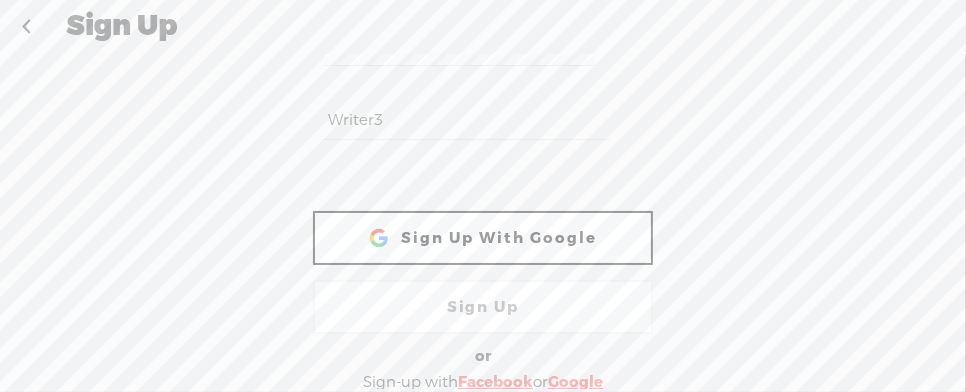 click on "Sign Up With Google" at bounding box center [483, 238] 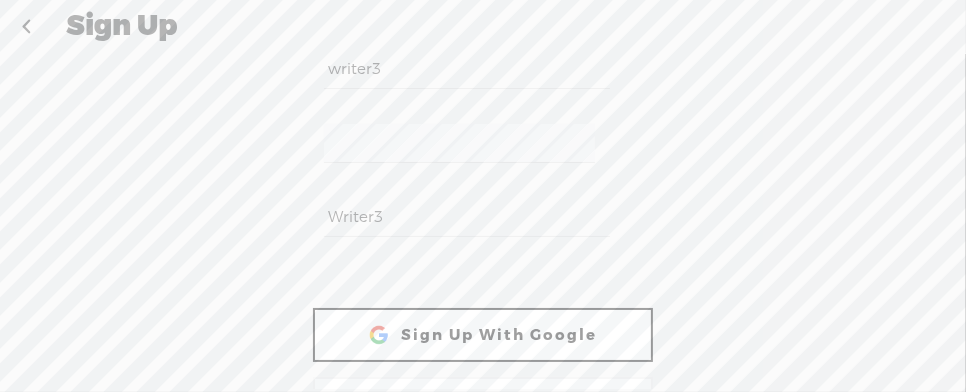 scroll, scrollTop: 0, scrollLeft: 0, axis: both 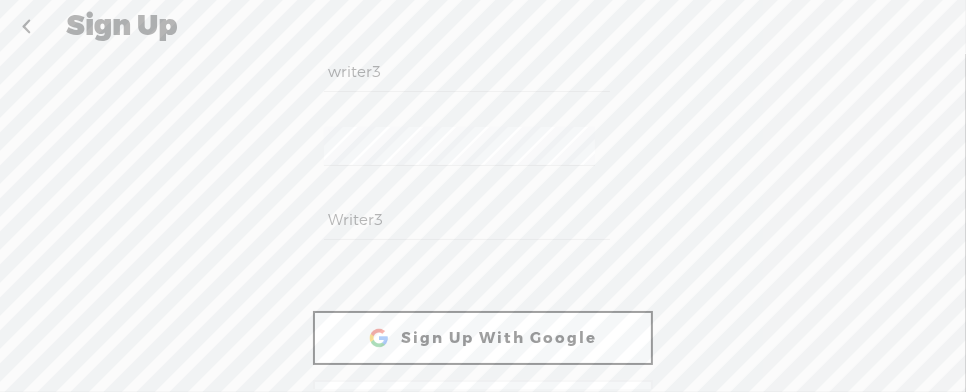 click on "Sign Up With Google" at bounding box center (483, 338) 